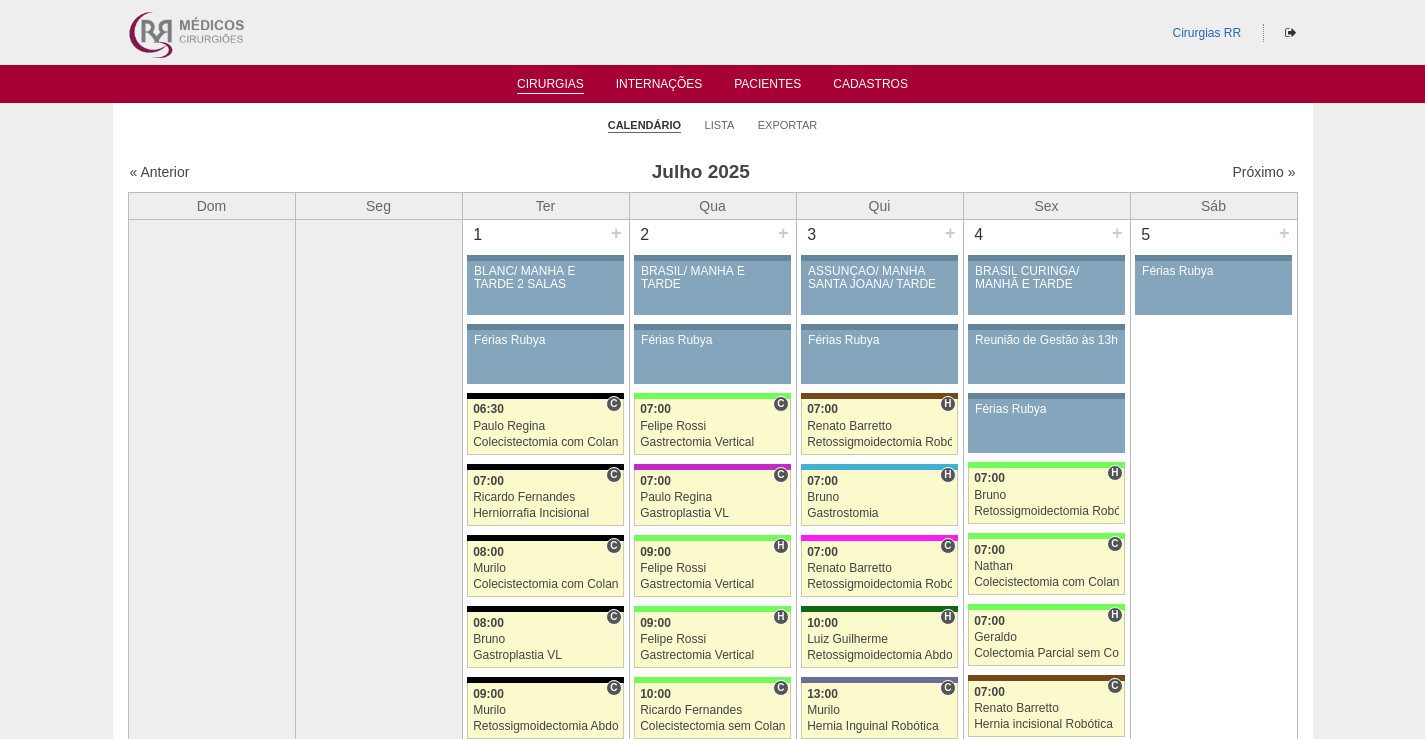 scroll, scrollTop: 0, scrollLeft: 0, axis: both 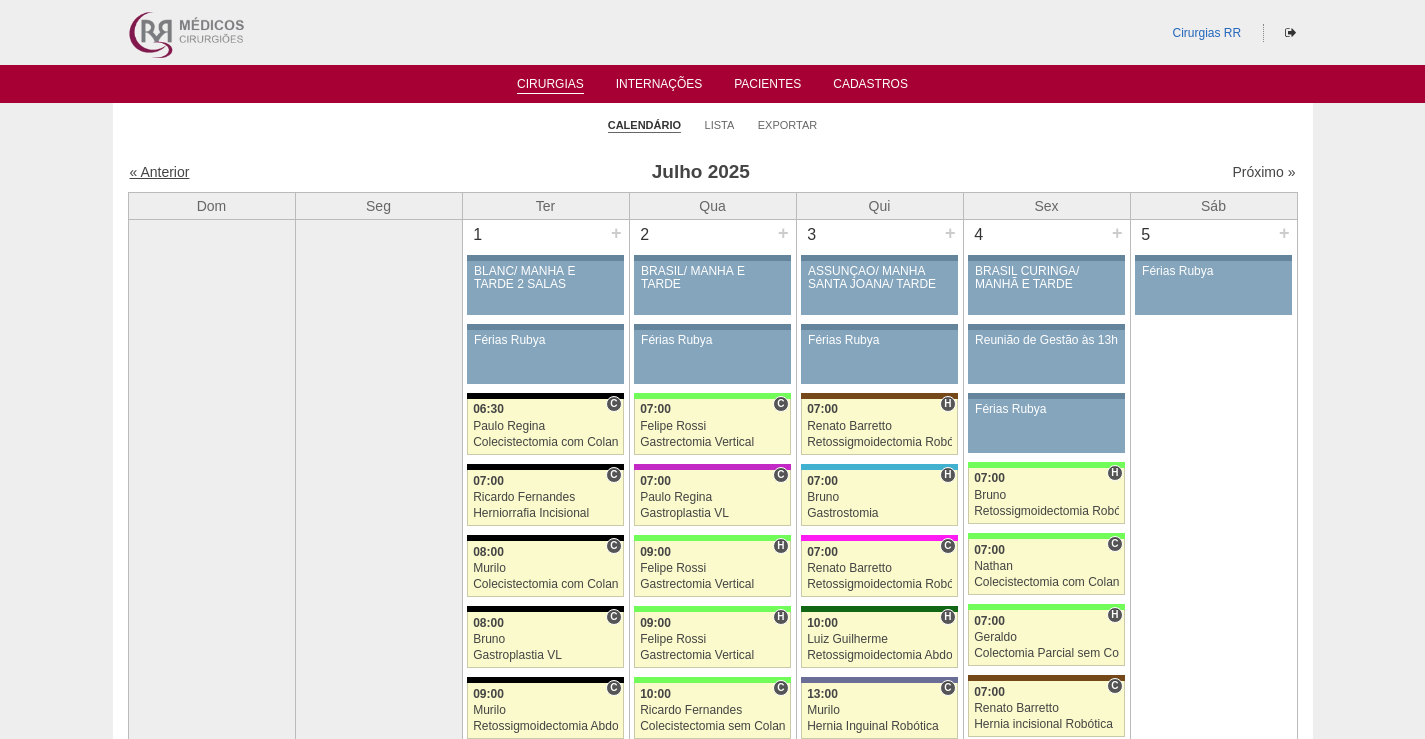 click on "« Anterior" at bounding box center (160, 172) 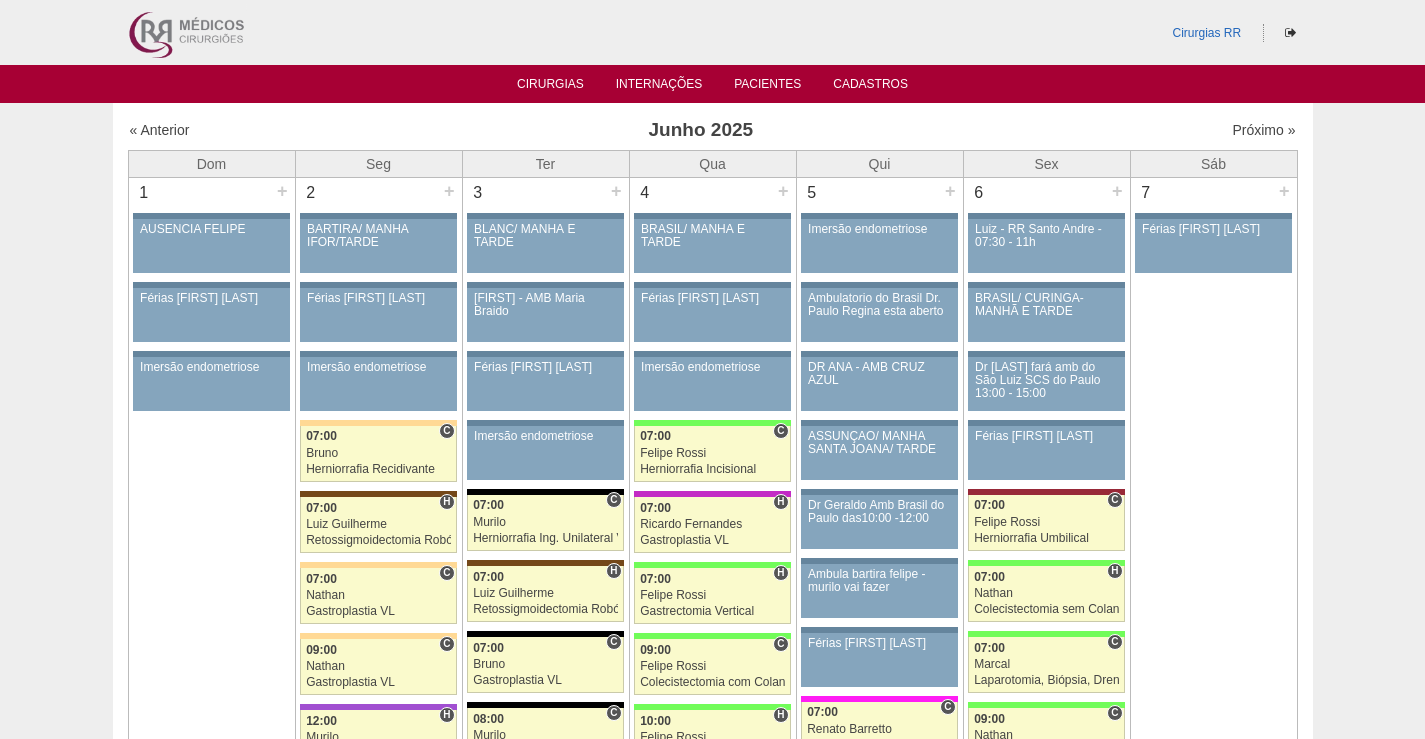 scroll, scrollTop: 0, scrollLeft: 0, axis: both 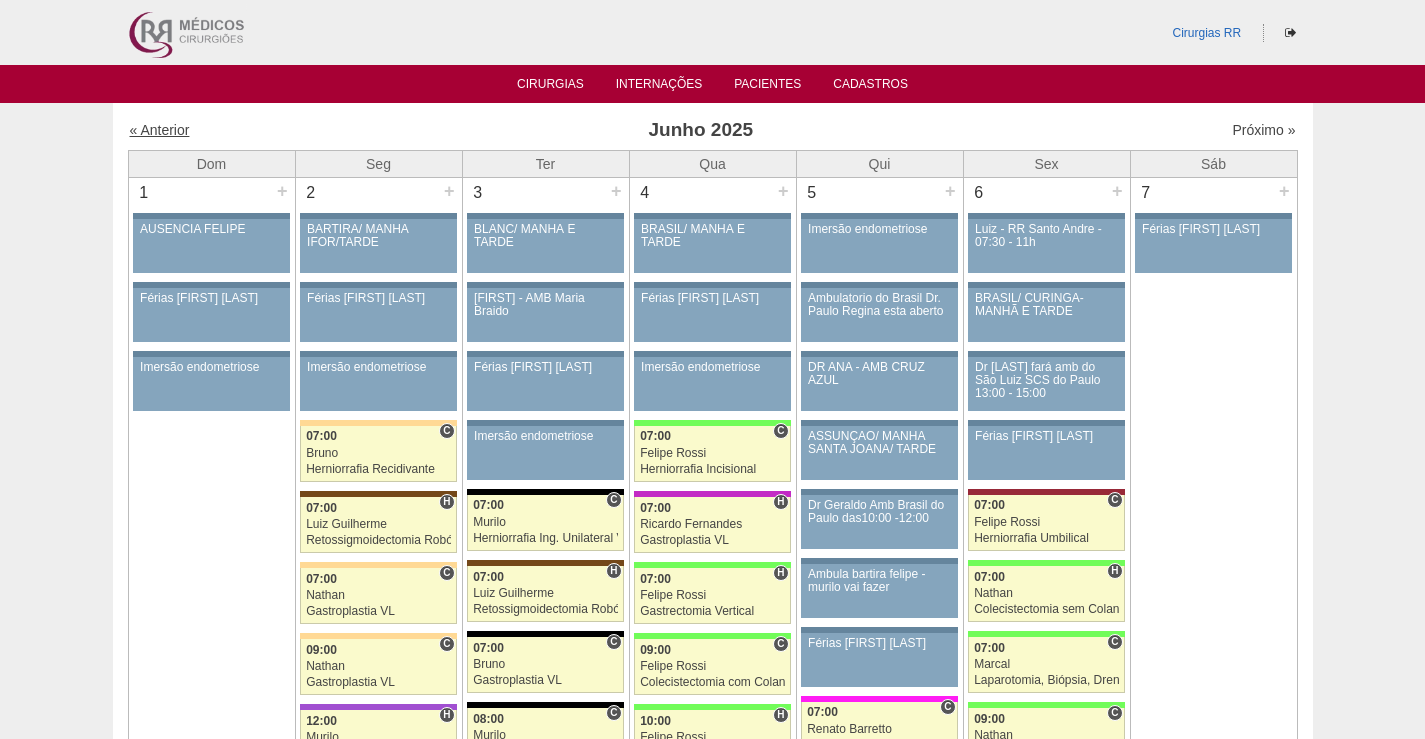 click on "« Anterior" at bounding box center [160, 130] 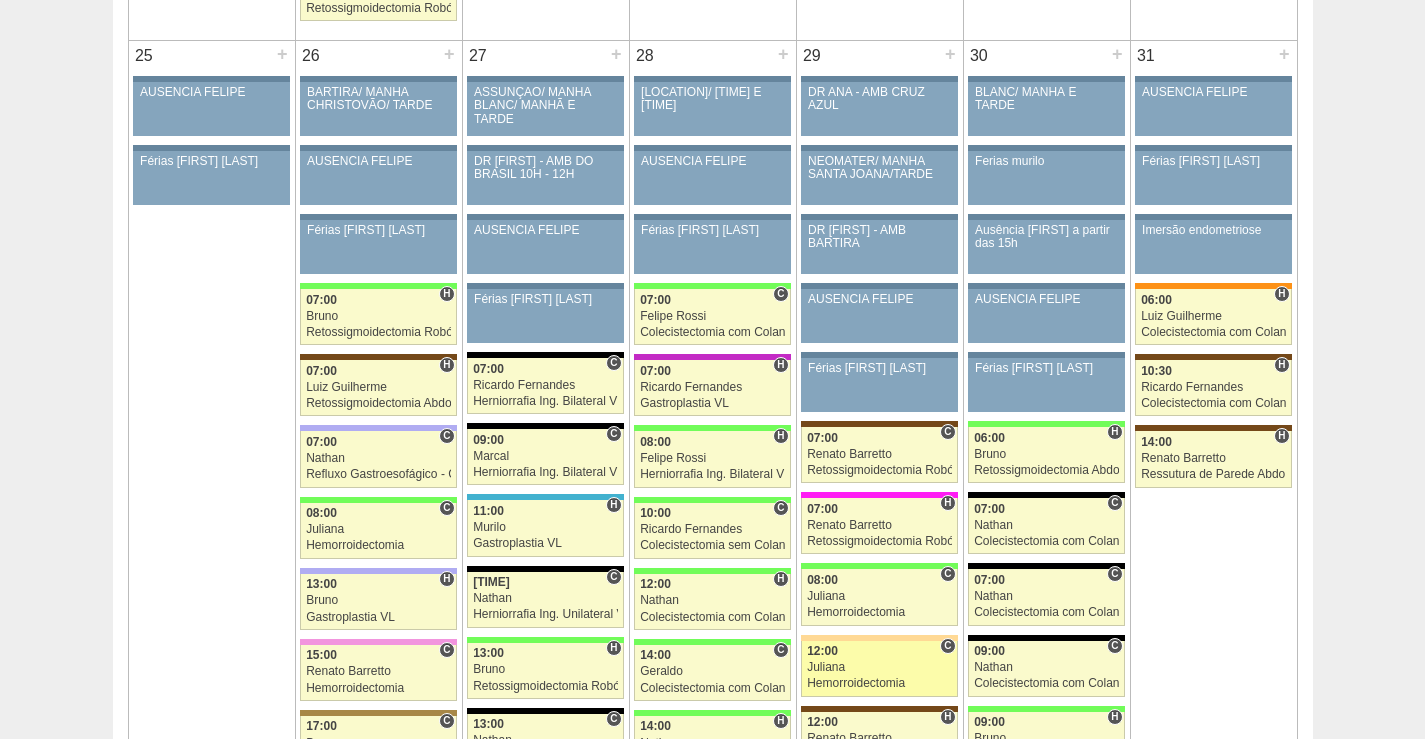 scroll, scrollTop: 4000, scrollLeft: 0, axis: vertical 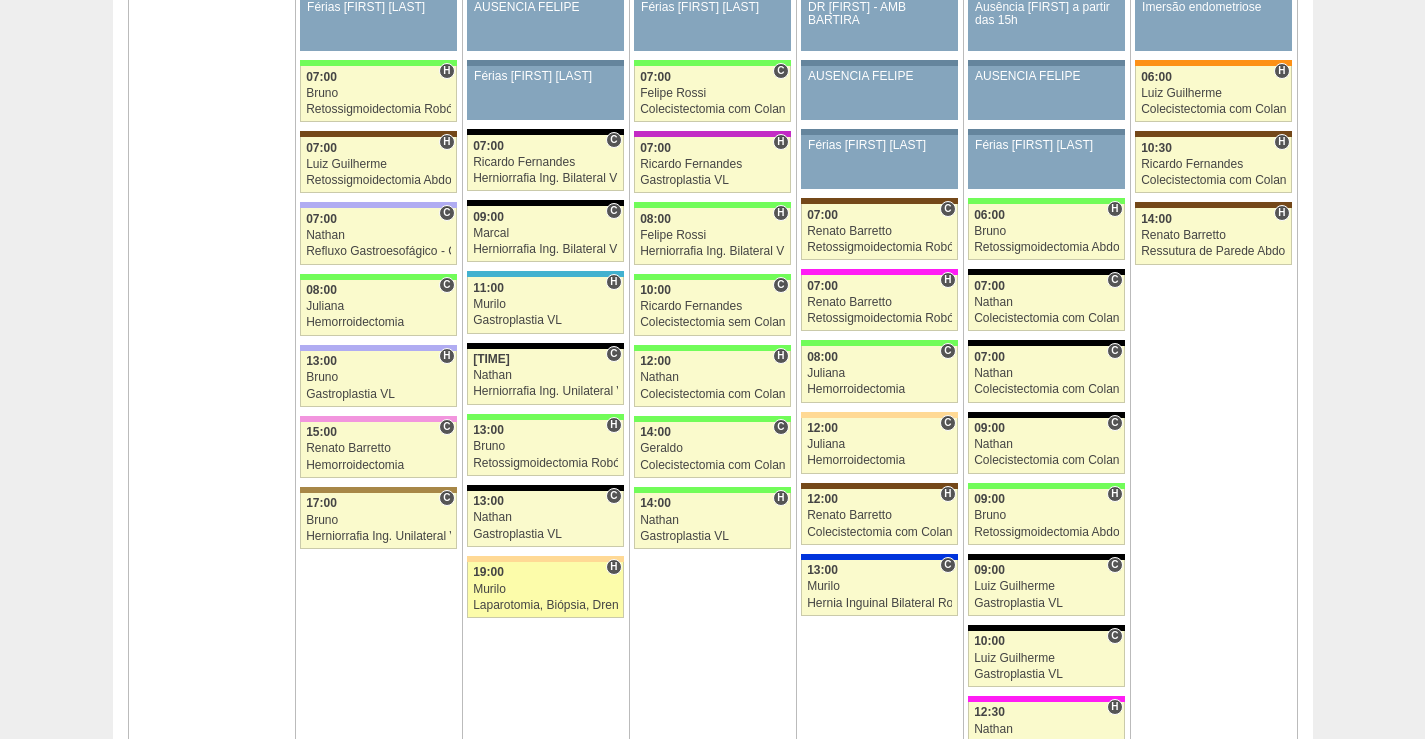 click on "Murilo" at bounding box center (545, 589) 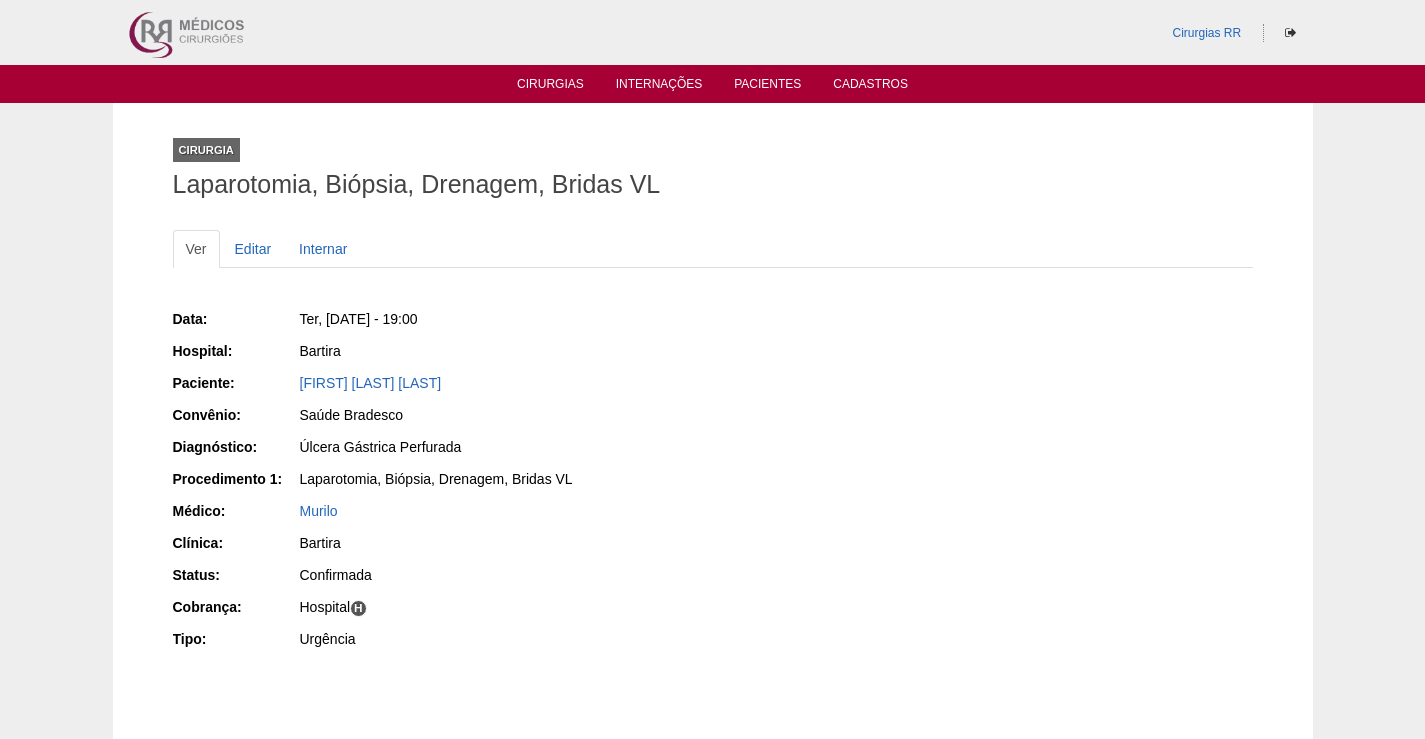 scroll, scrollTop: 0, scrollLeft: 0, axis: both 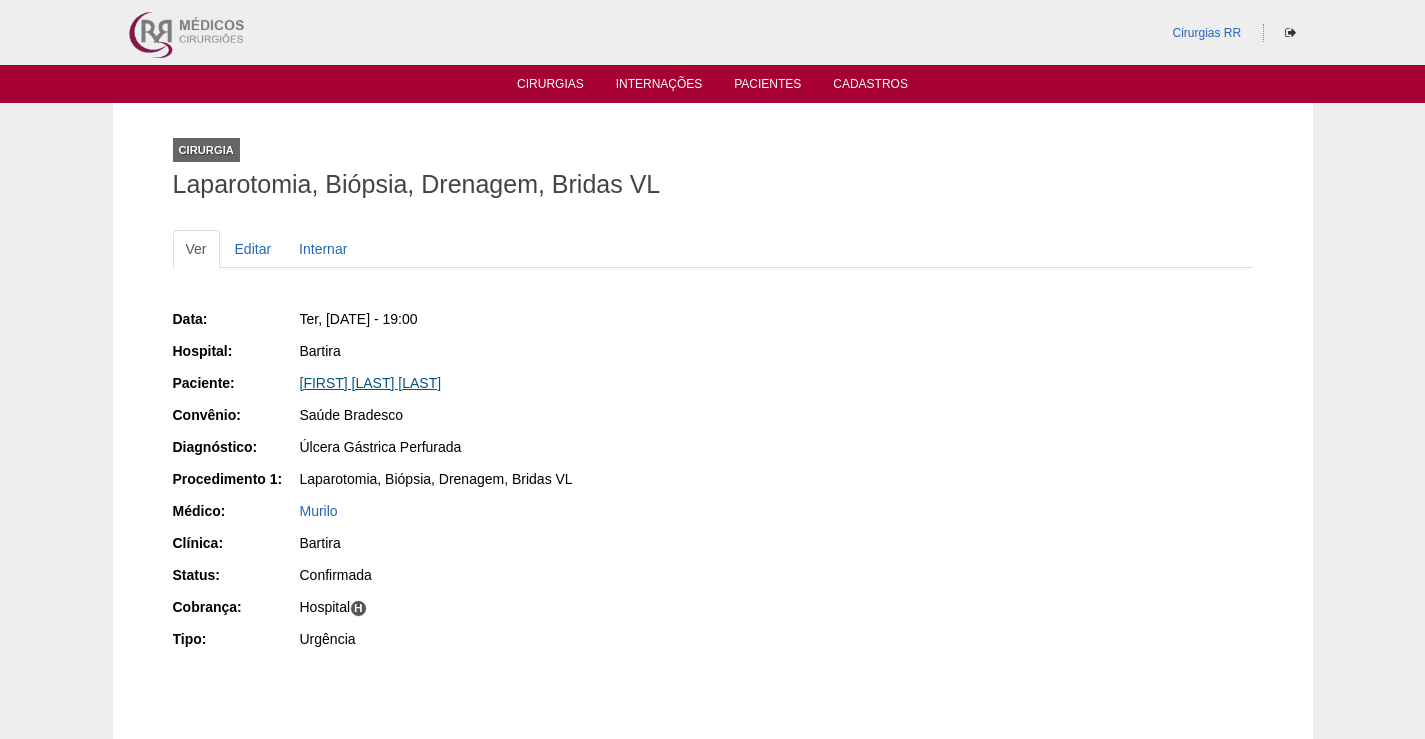 copy on "Paciente:
[FIRST] [LAST] [LAST]" 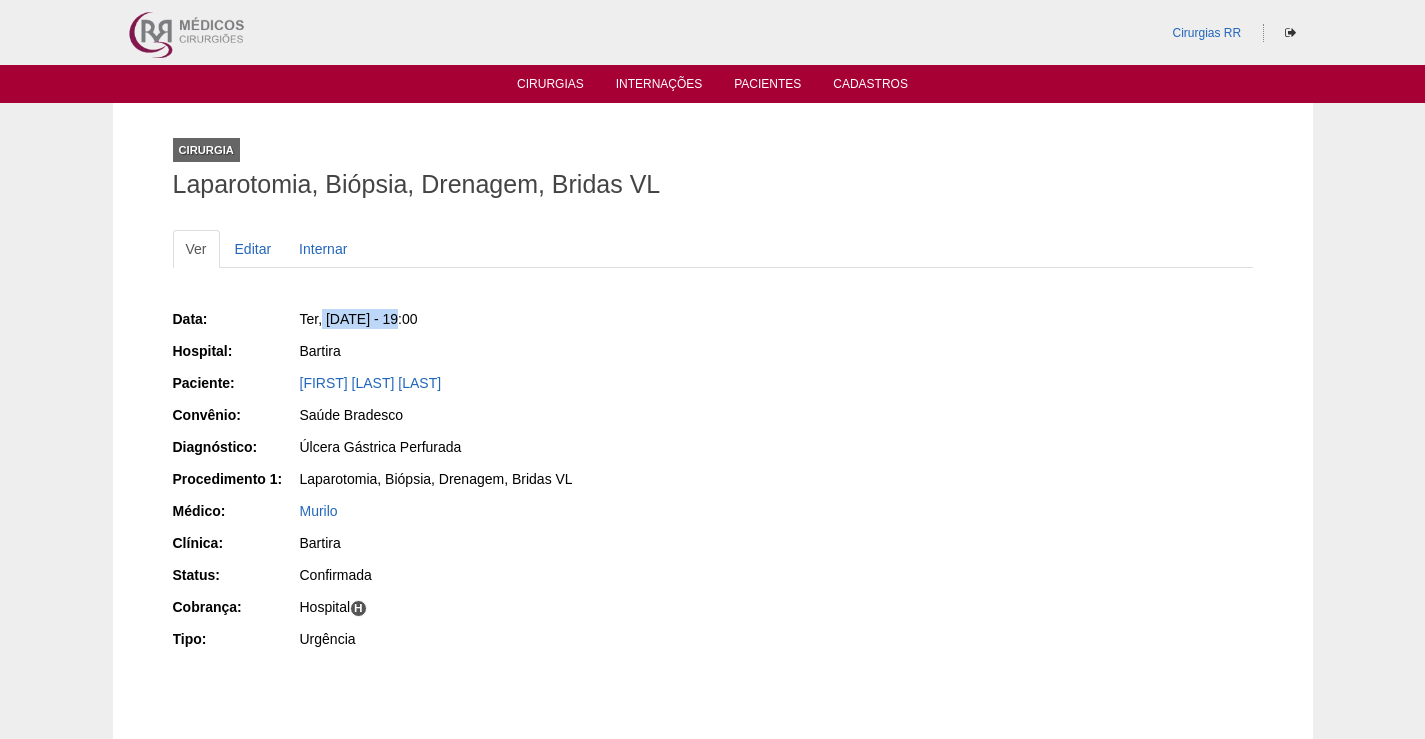 drag, startPoint x: 399, startPoint y: 323, endPoint x: 324, endPoint y: 320, distance: 75.059975 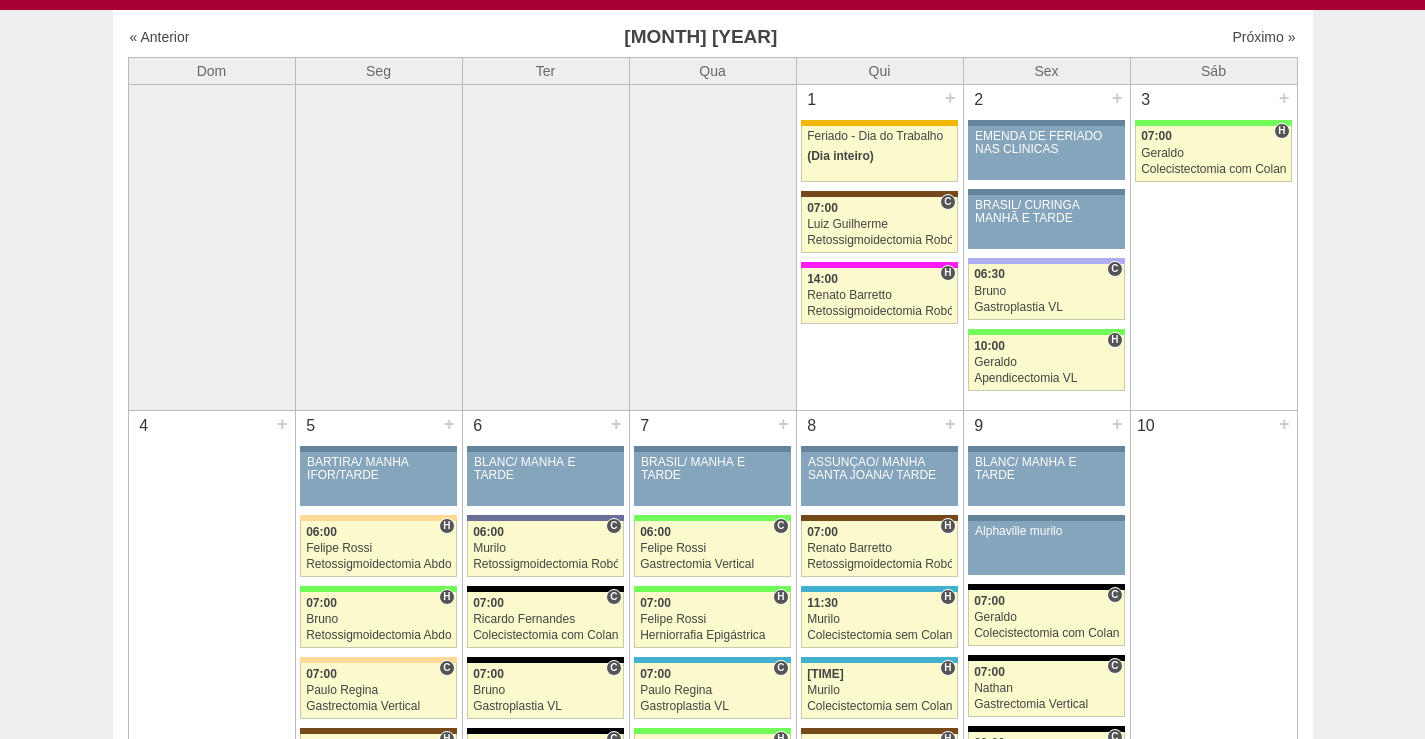 scroll, scrollTop: 0, scrollLeft: 0, axis: both 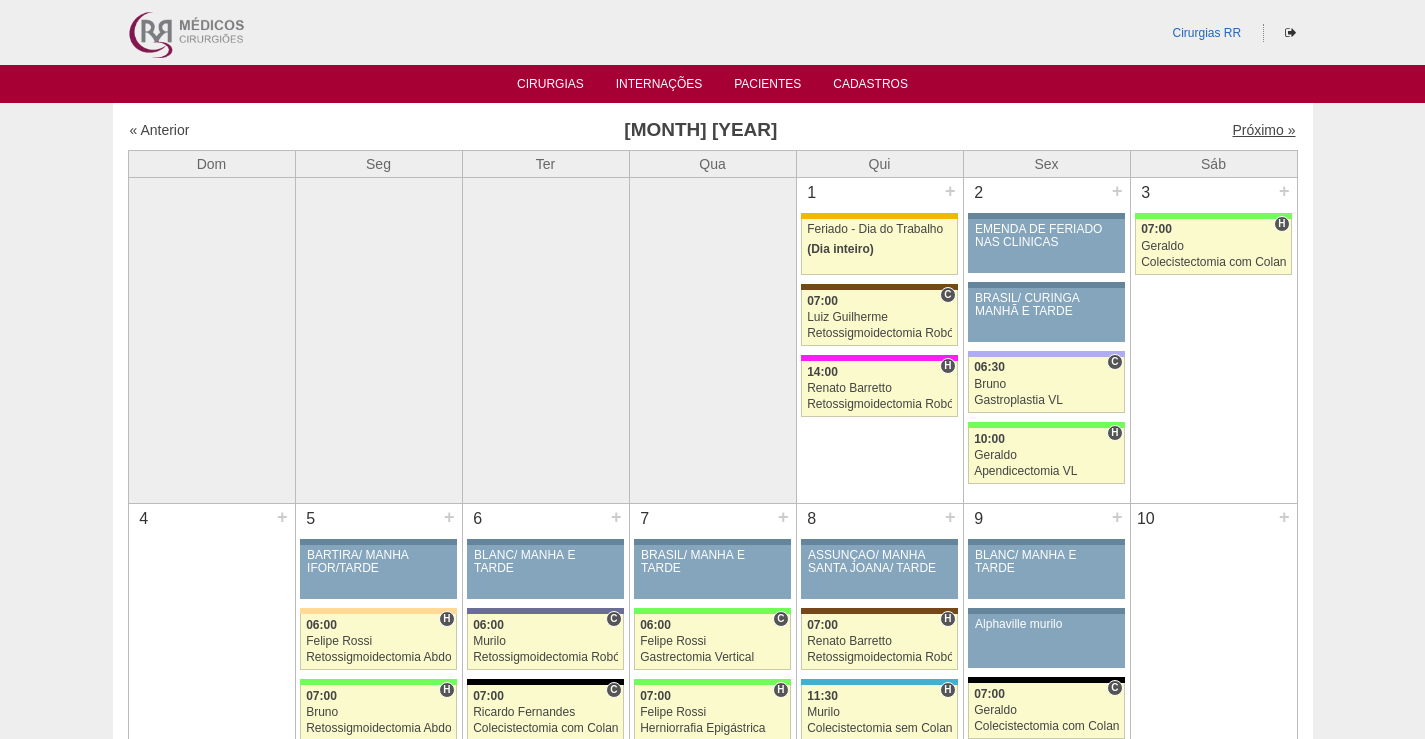 click on "Próximo »" at bounding box center (1263, 130) 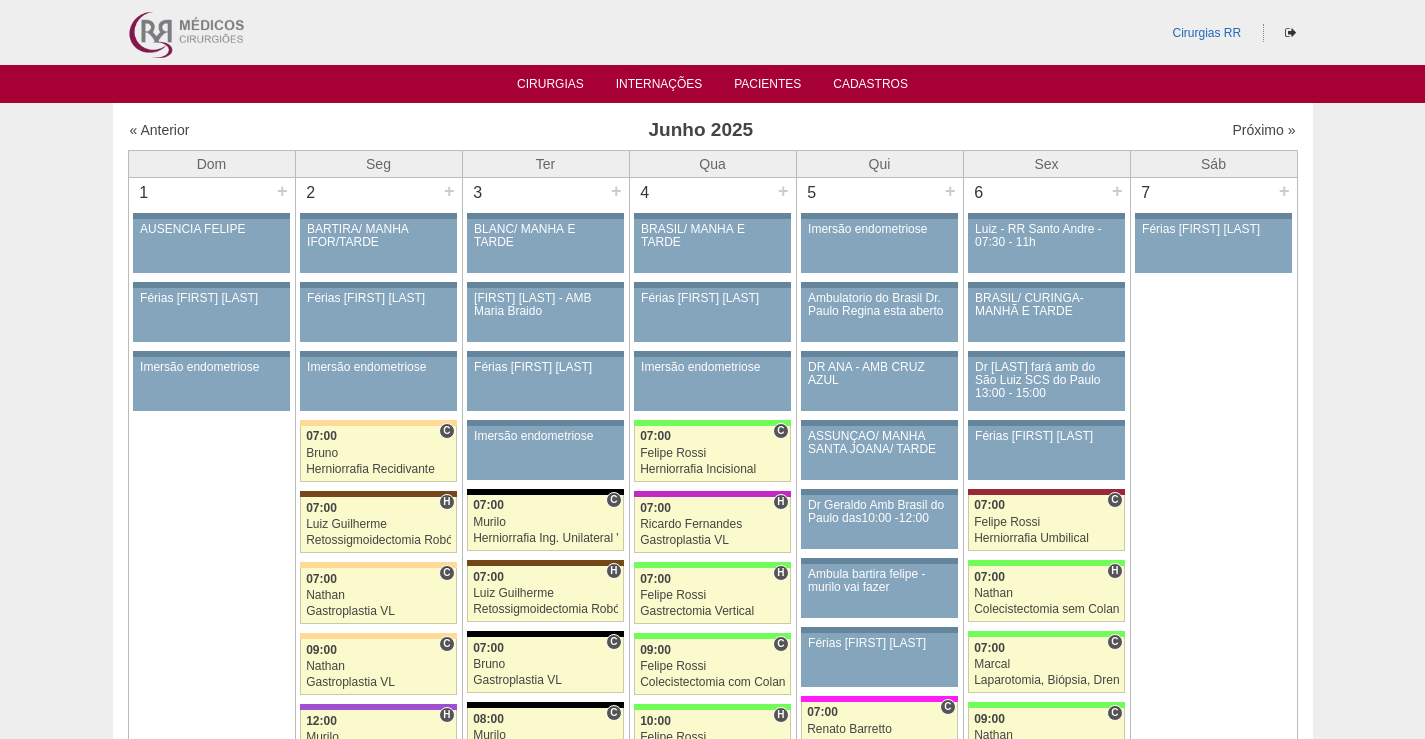 scroll, scrollTop: 0, scrollLeft: 0, axis: both 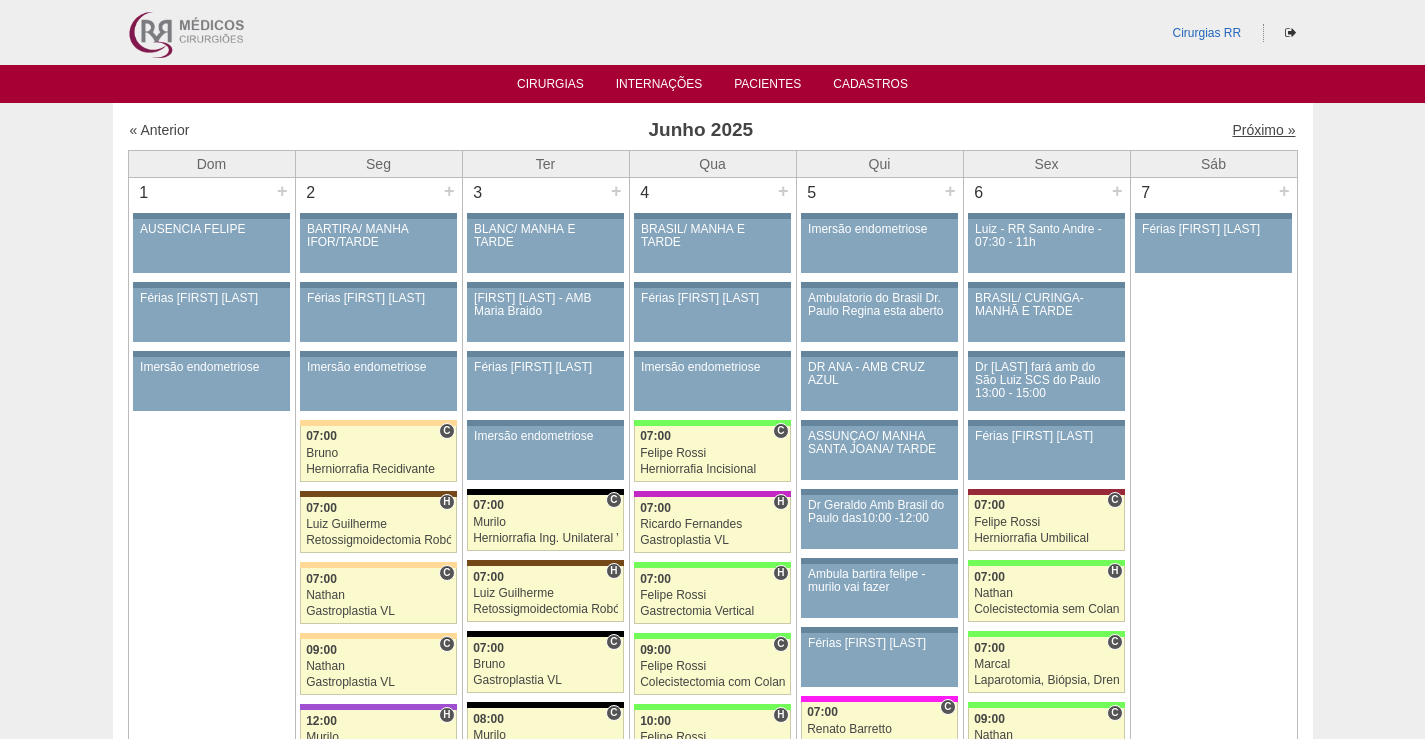 drag, startPoint x: 0, startPoint y: 0, endPoint x: 1246, endPoint y: 134, distance: 1253.1847 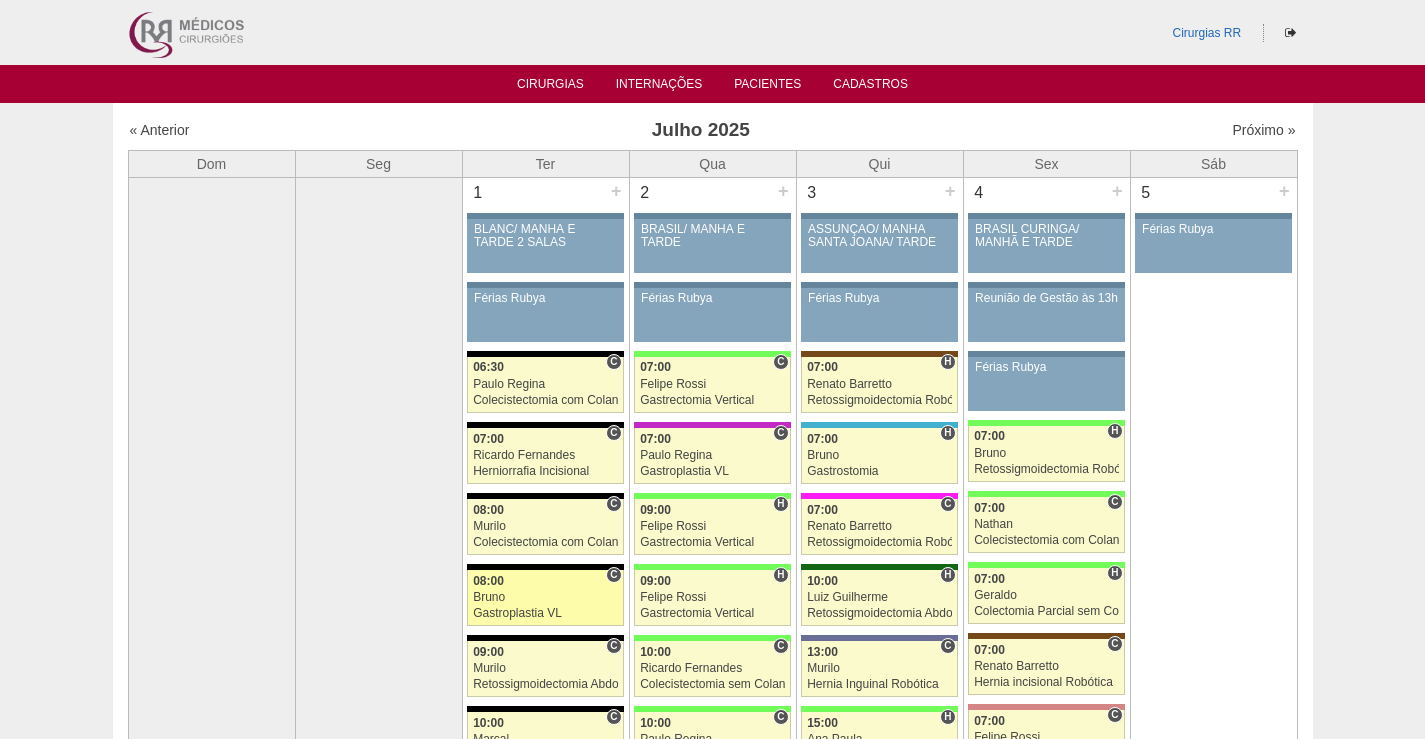 scroll, scrollTop: 100, scrollLeft: 0, axis: vertical 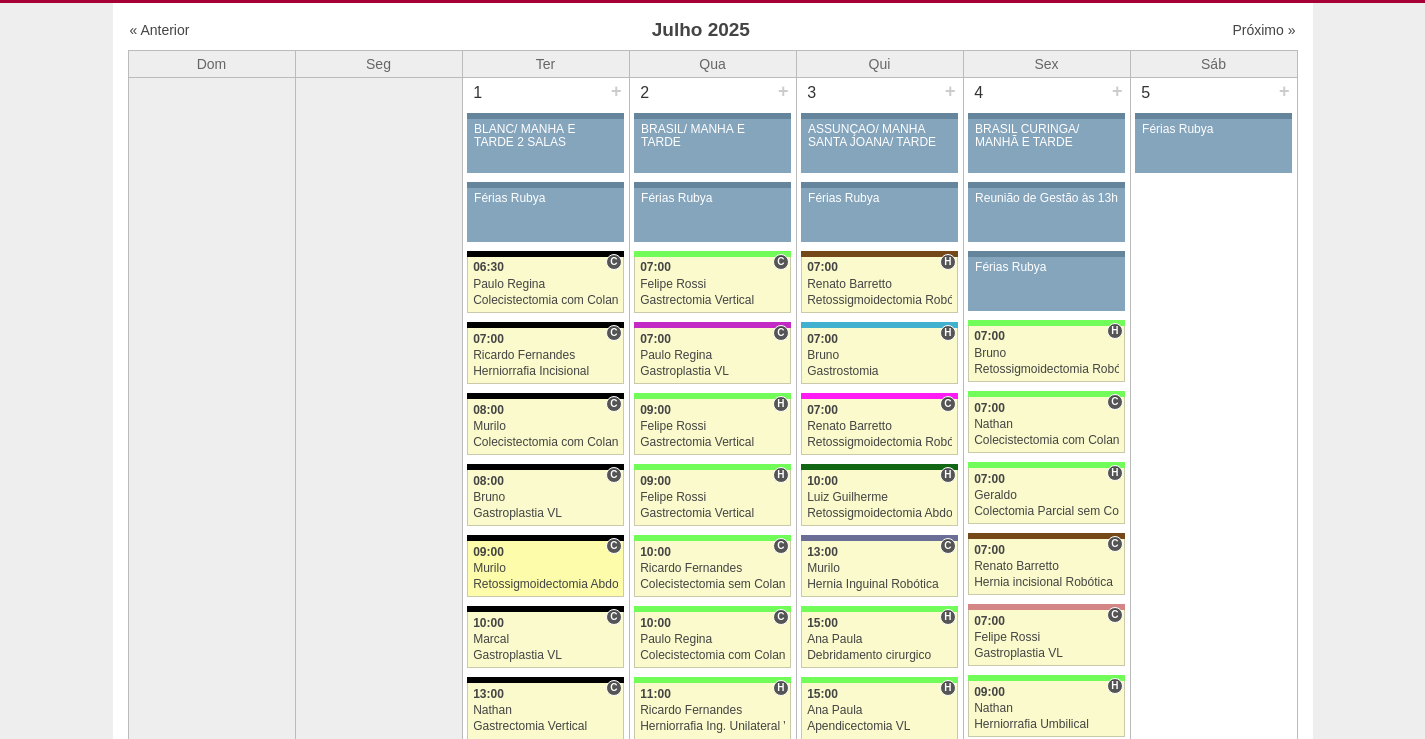 click on "Murilo" at bounding box center (545, 568) 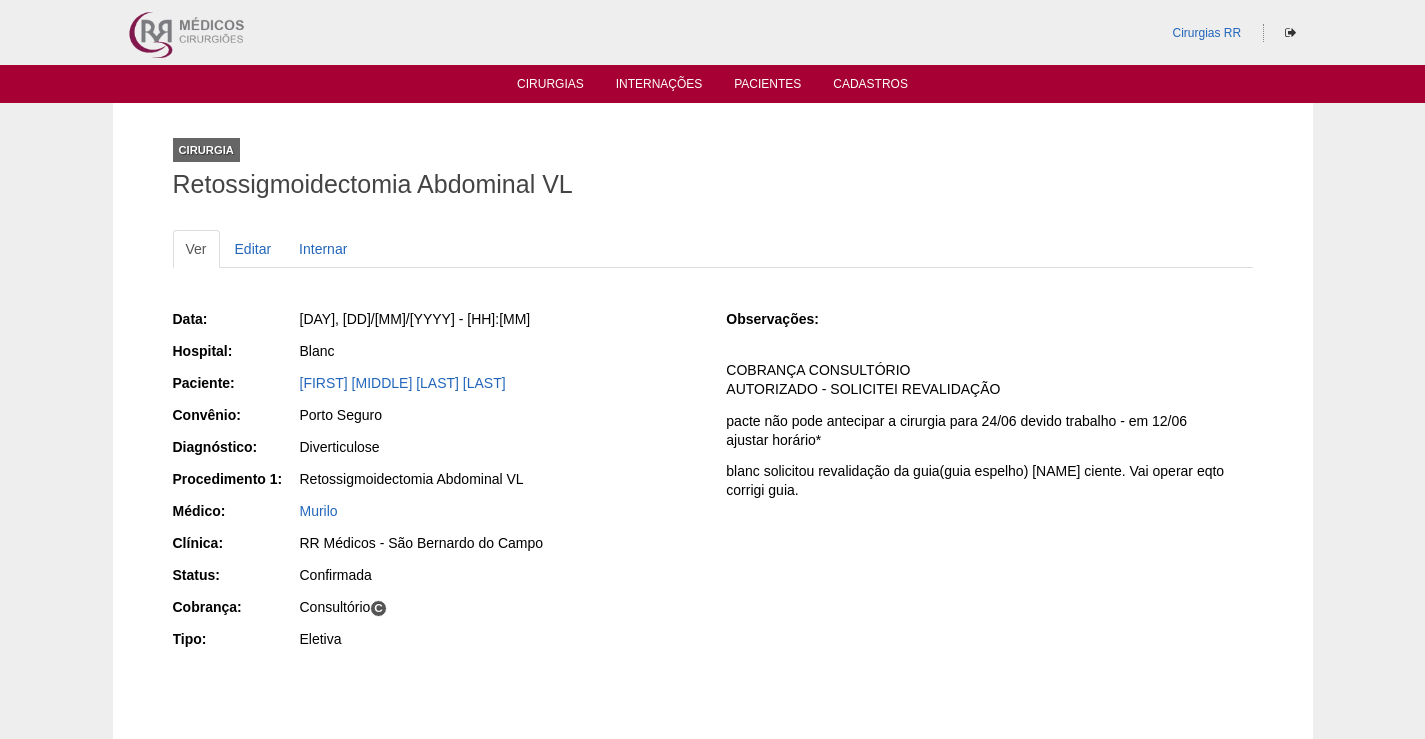 scroll, scrollTop: 0, scrollLeft: 0, axis: both 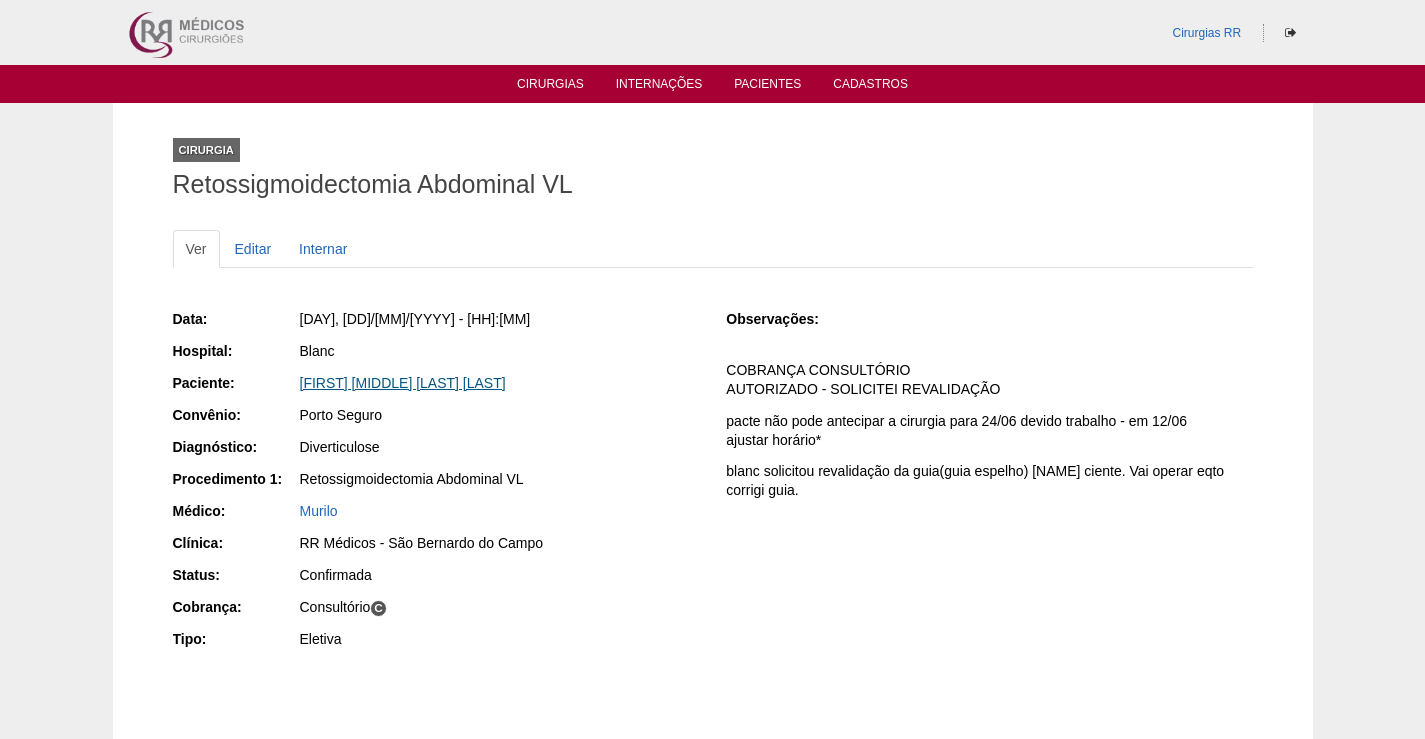 click on "[FIRST] [MIDDLE] [LAST] [LAST]" at bounding box center [403, 383] 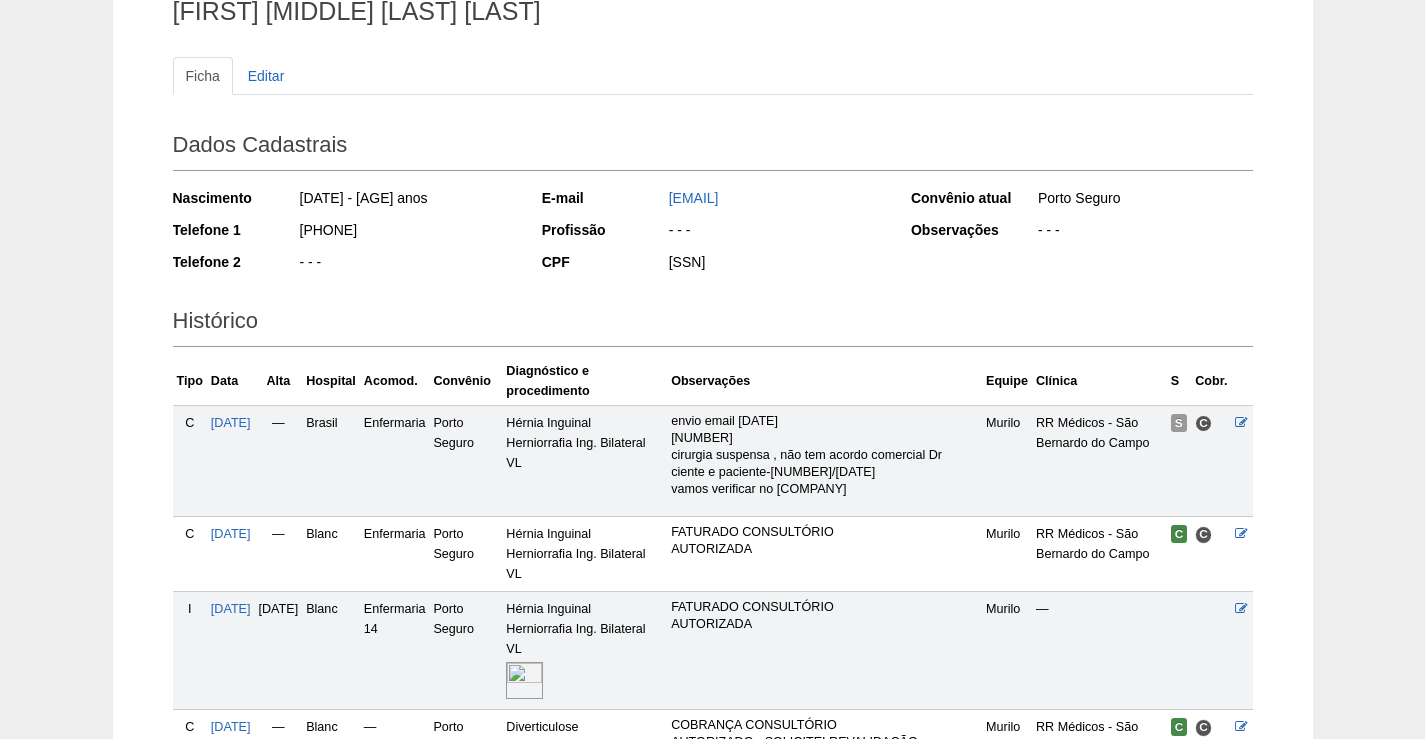 scroll, scrollTop: 0, scrollLeft: 0, axis: both 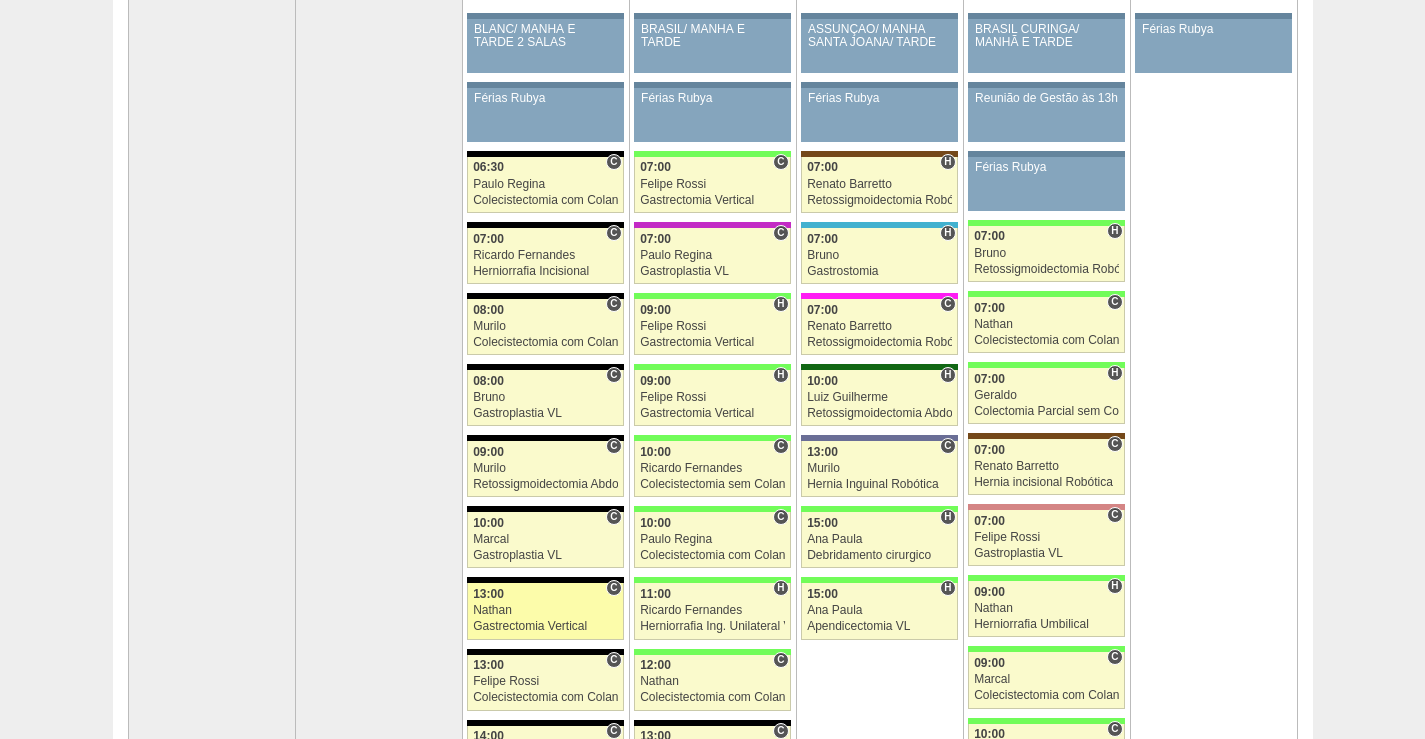 click on "49705
Loremi
D
65:01
Sitame
Consectetura Elitsedd
Eiusmodt Incid
UT Laboree - Dolor Magna
ALIQUAE ADMIN VENIAMQ
Nostr Exerci
Ullamco" at bounding box center (545, 611) 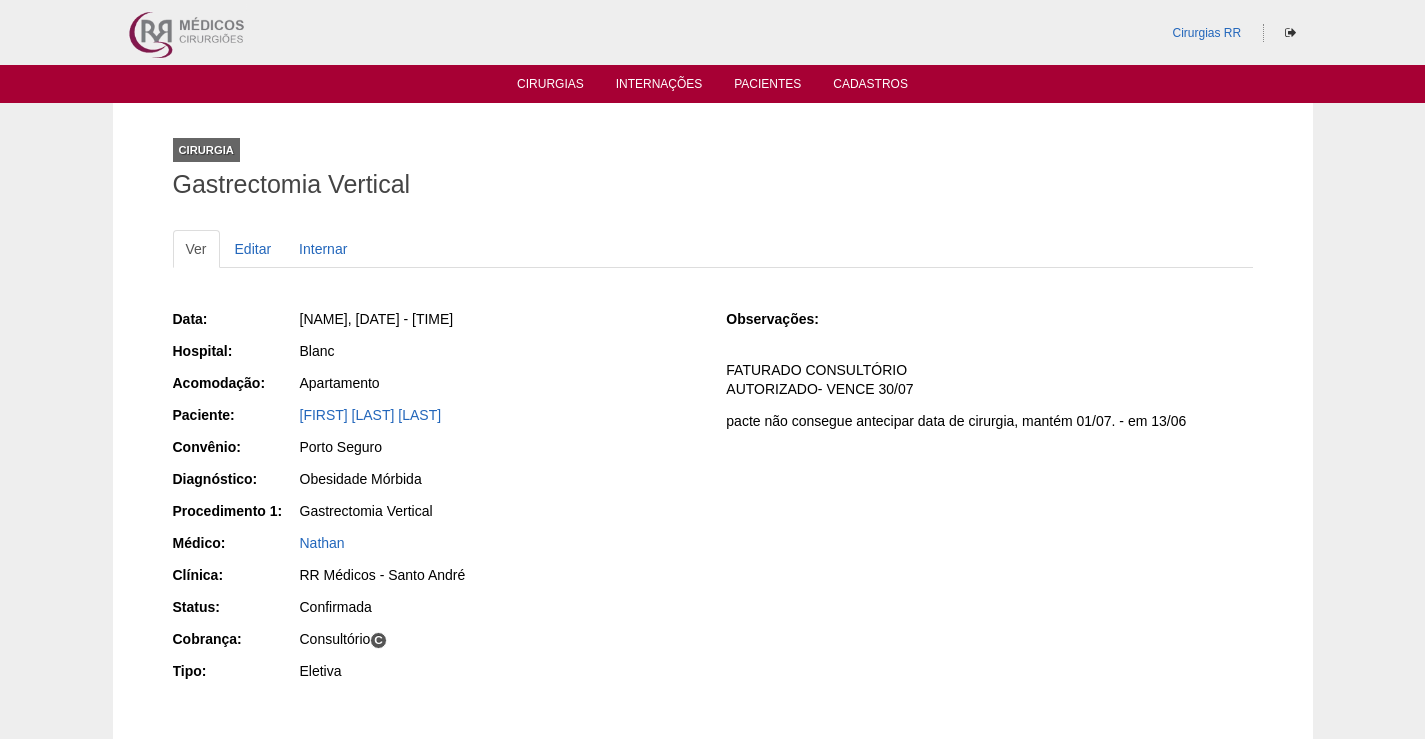 scroll, scrollTop: 0, scrollLeft: 0, axis: both 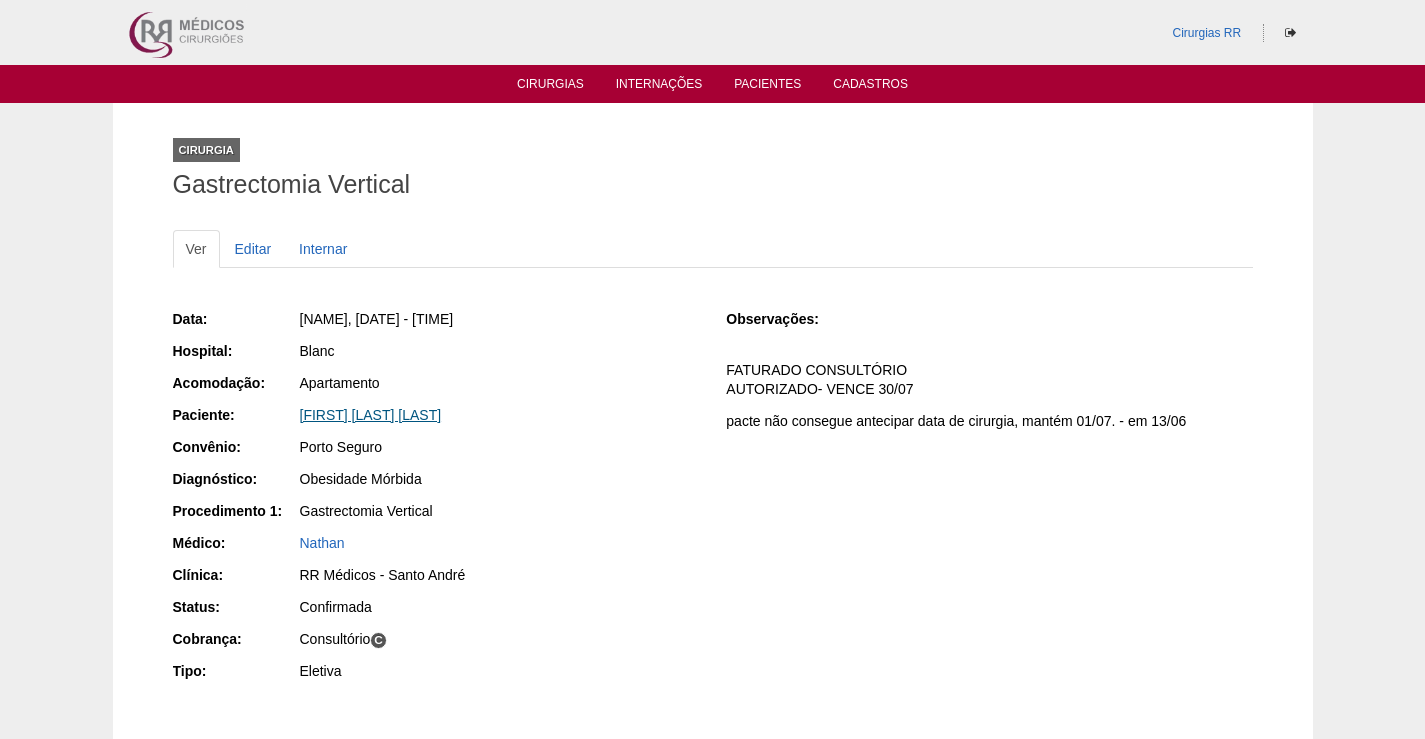 click on "[FIRST] [LAST] [LAST]" at bounding box center [371, 415] 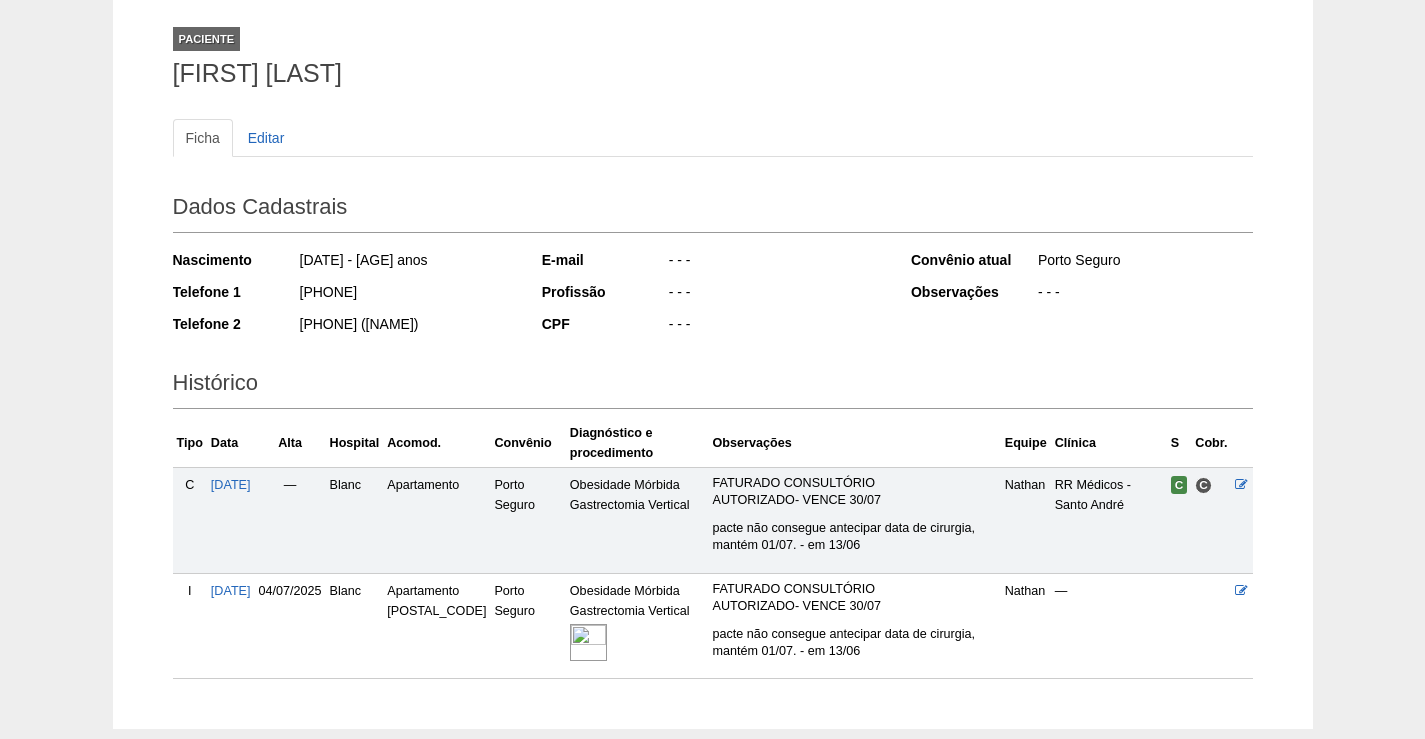 scroll, scrollTop: 222, scrollLeft: 0, axis: vertical 